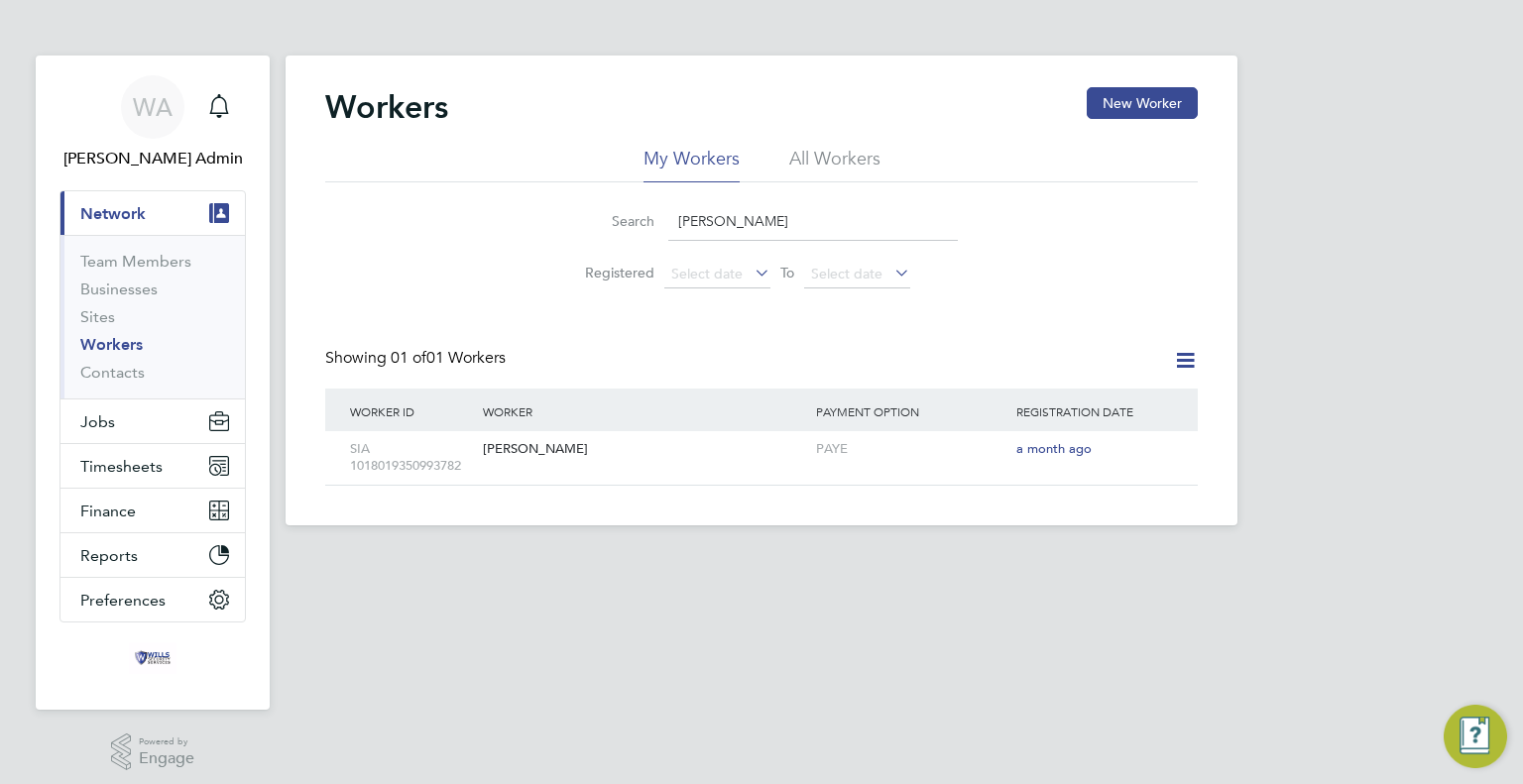 scroll, scrollTop: 0, scrollLeft: 0, axis: both 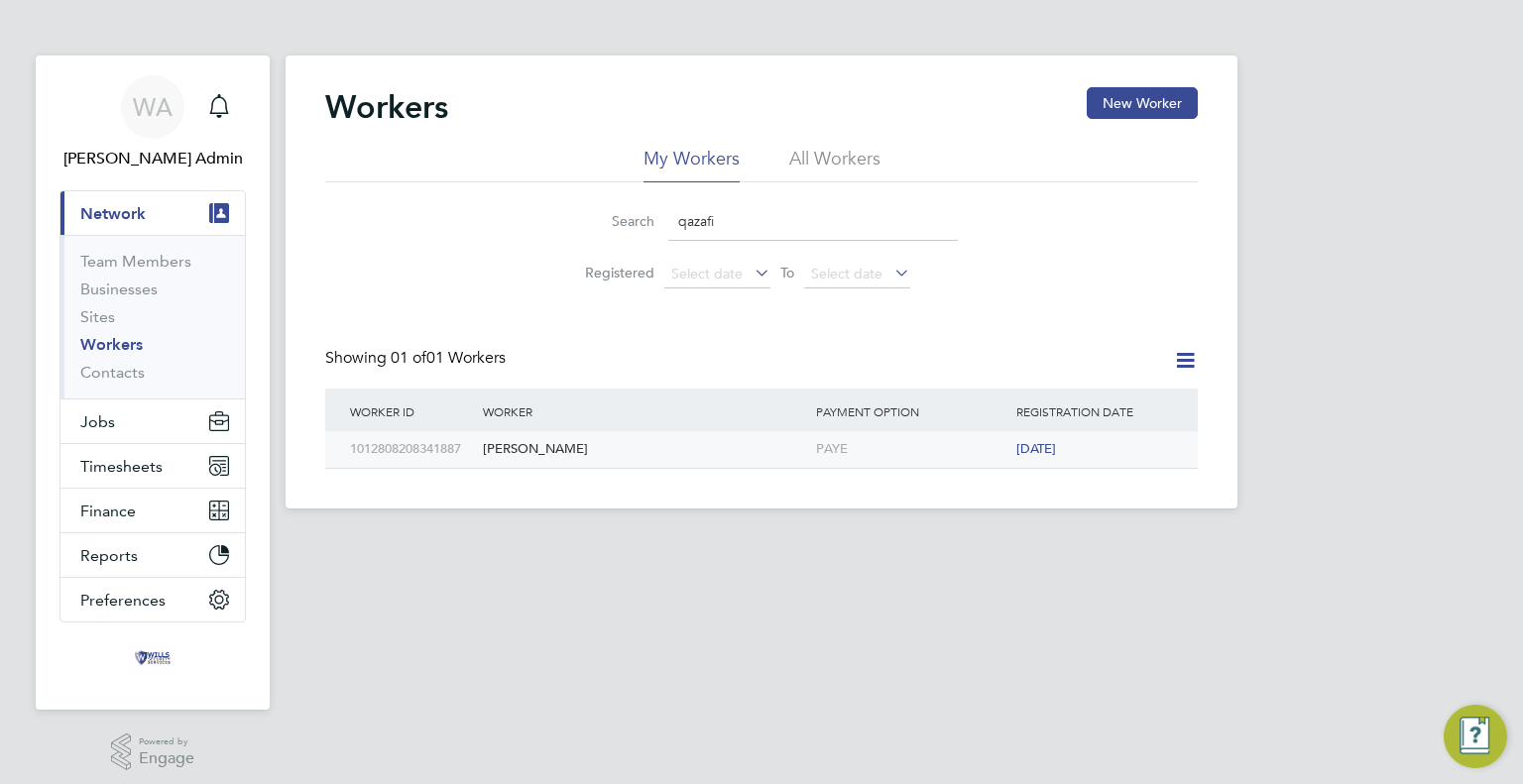 type on "qazafi" 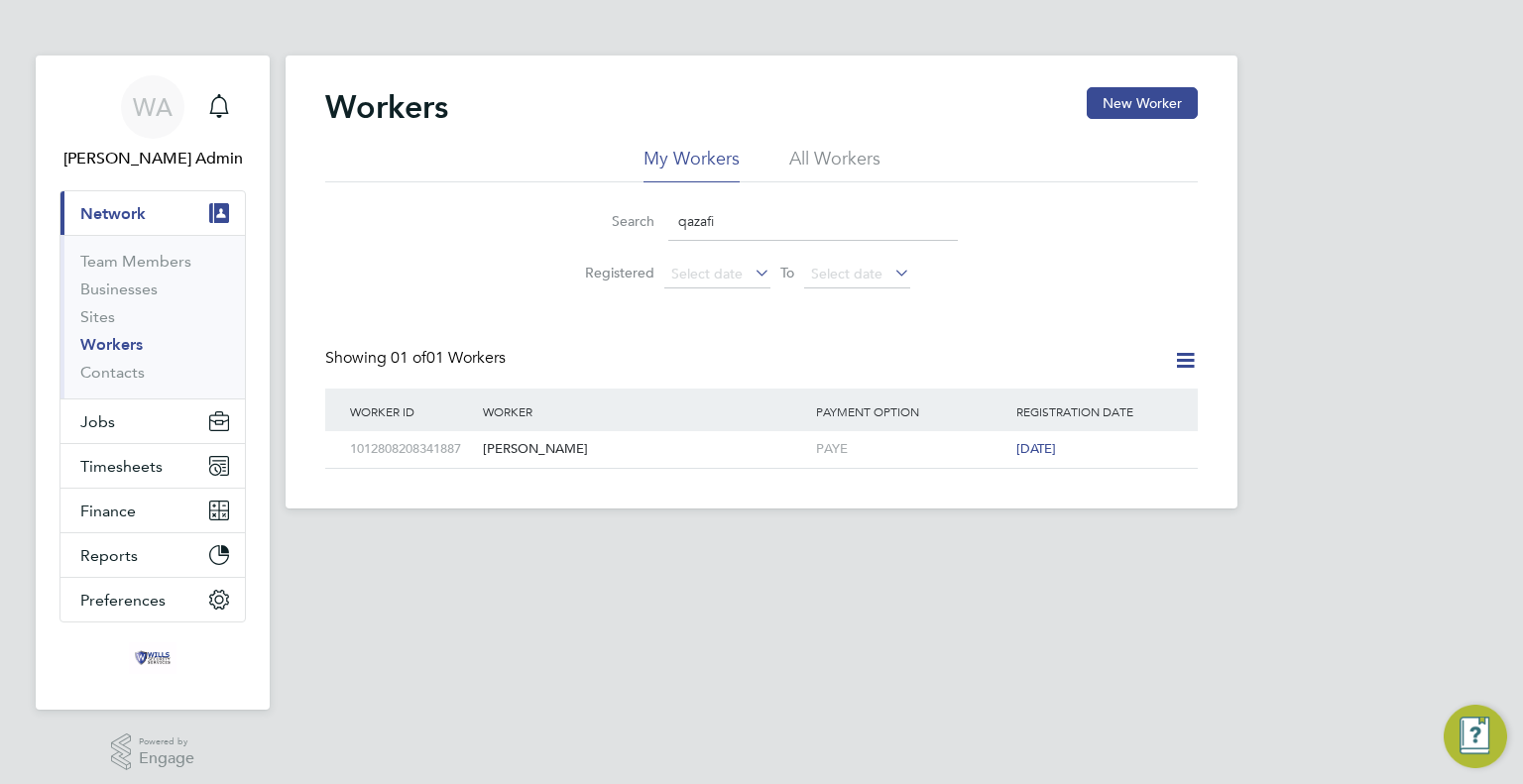 drag, startPoint x: 763, startPoint y: 209, endPoint x: 631, endPoint y: 213, distance: 132.0606 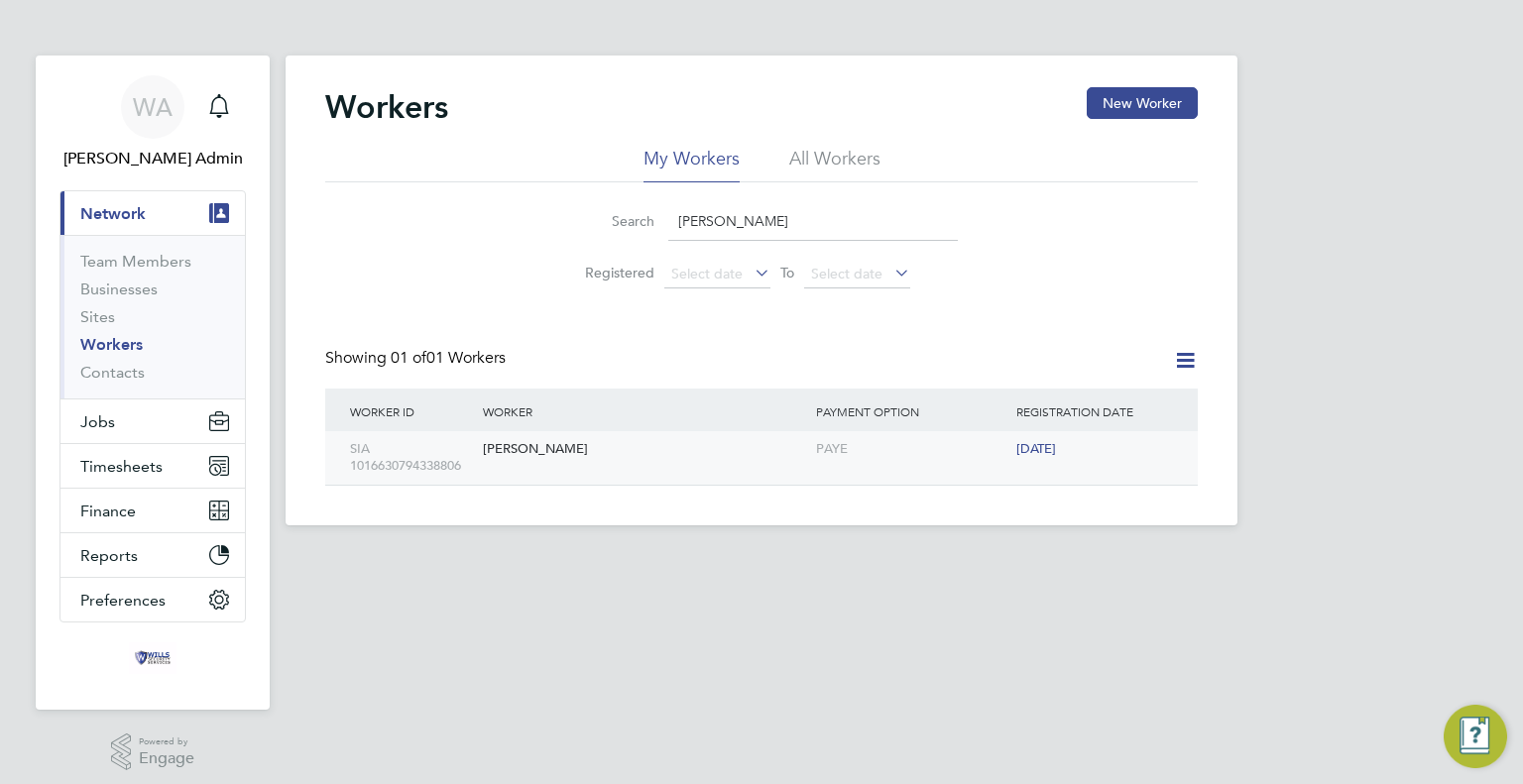 type on "[PERSON_NAME]" 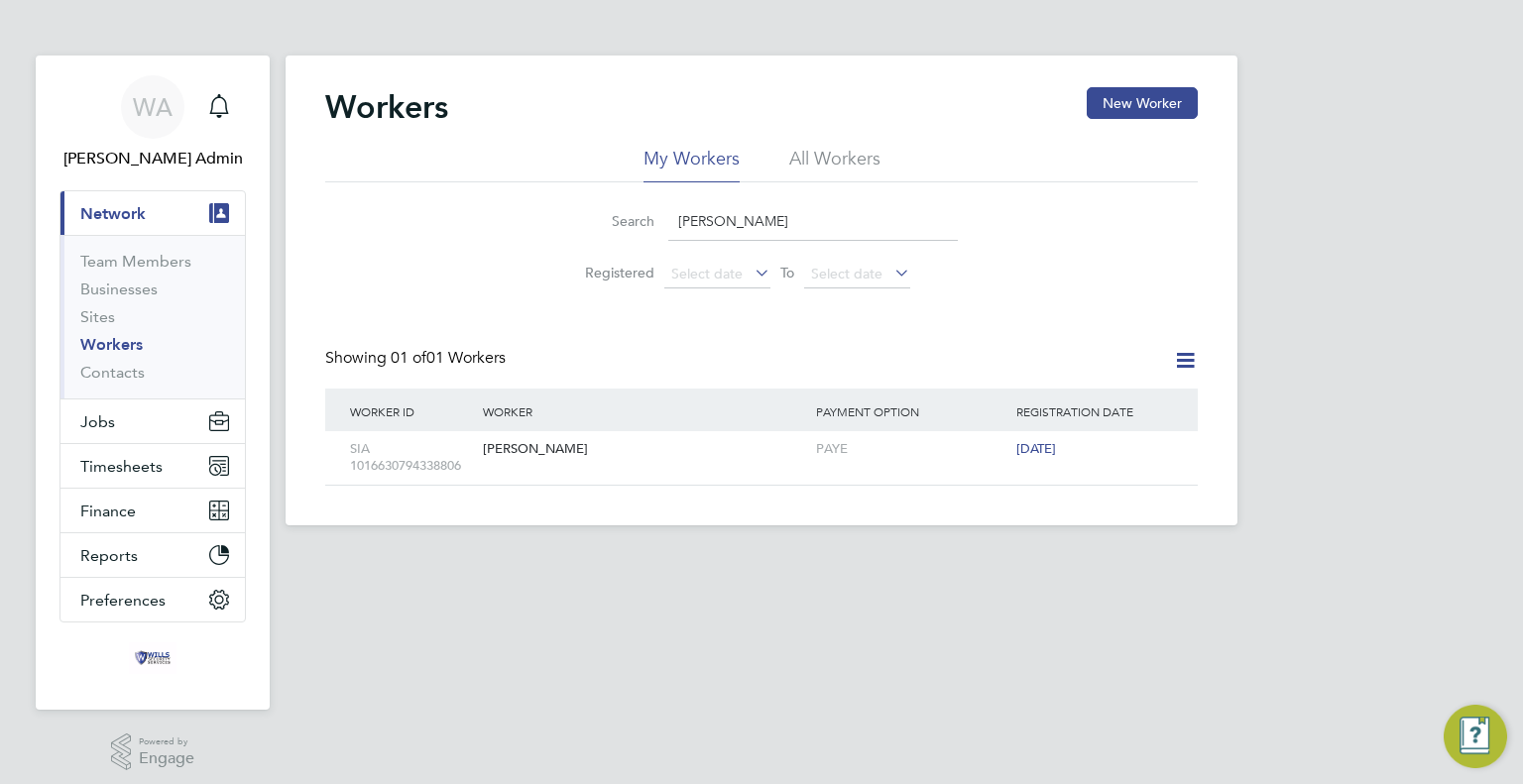 drag, startPoint x: 807, startPoint y: 217, endPoint x: 370, endPoint y: 213, distance: 437.01831 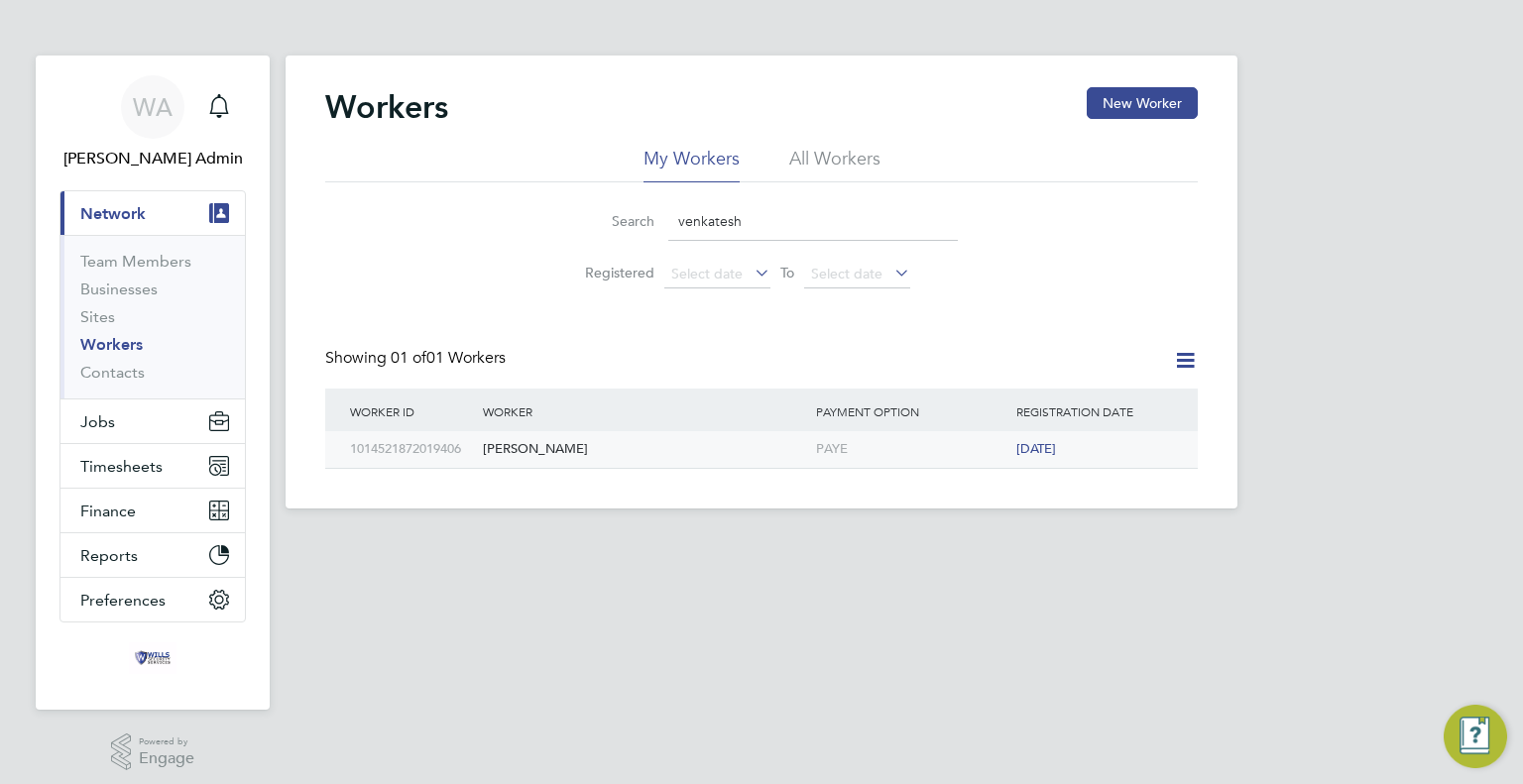 type on "venkatesh" 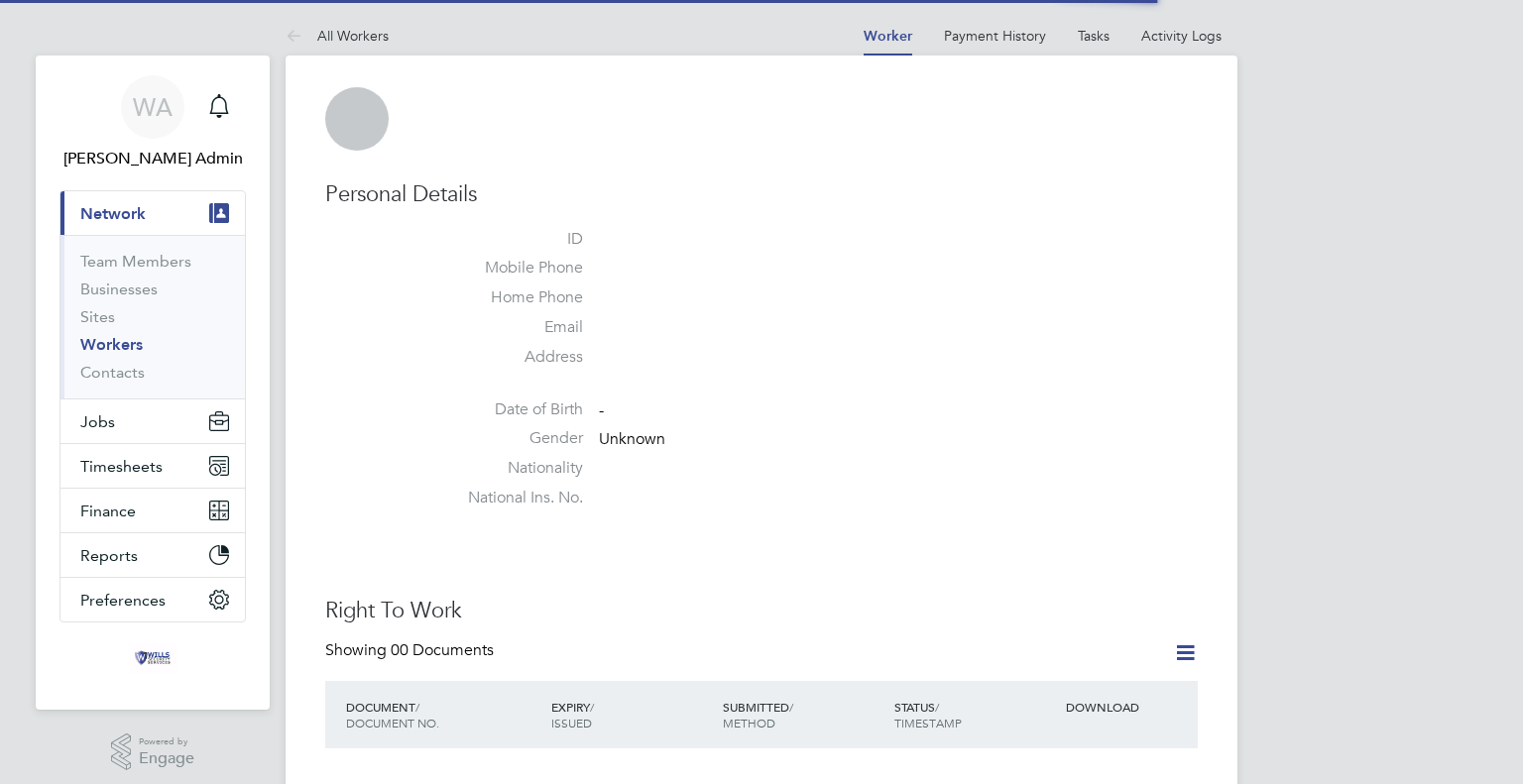 scroll, scrollTop: 0, scrollLeft: 0, axis: both 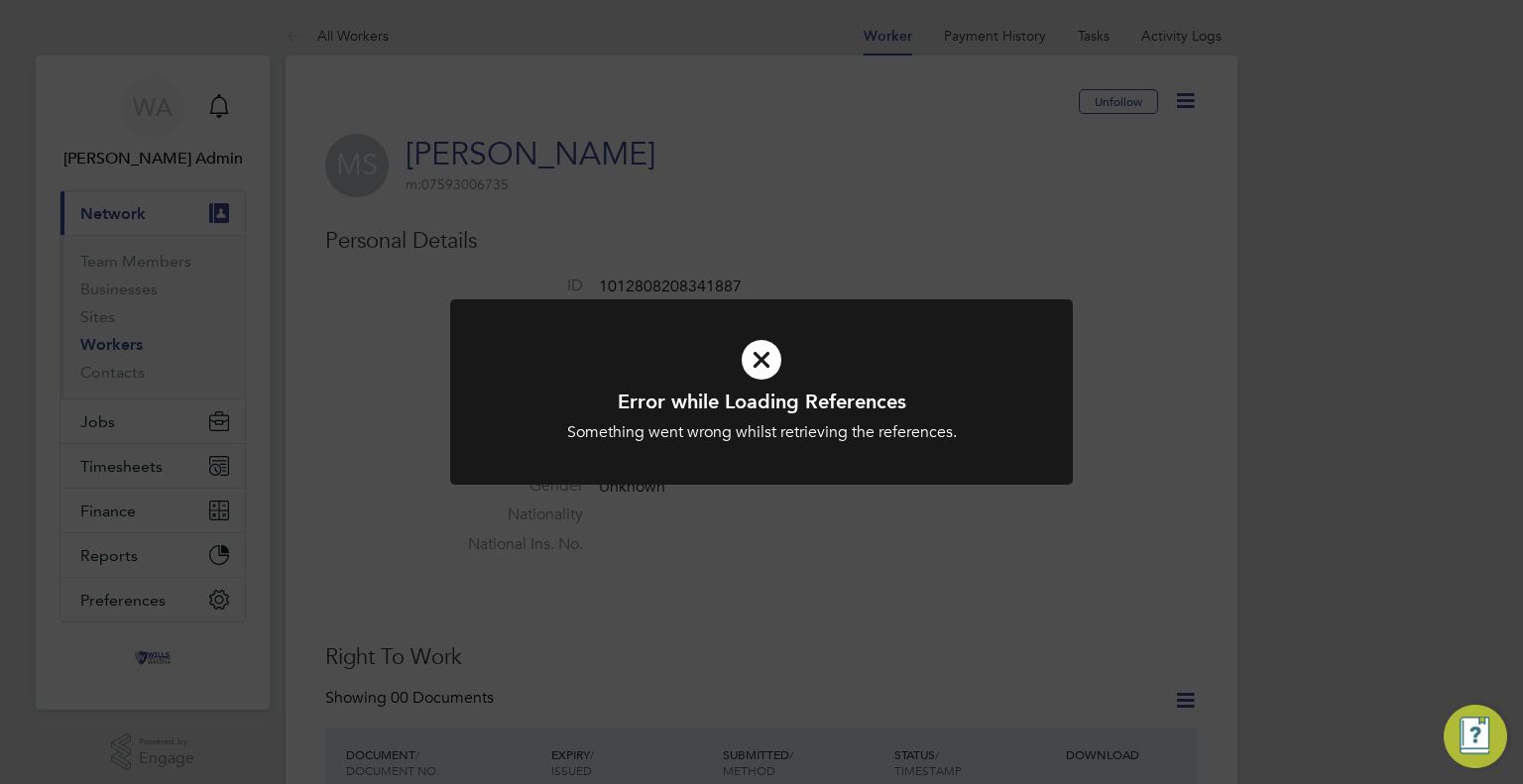 click at bounding box center (762, 360) 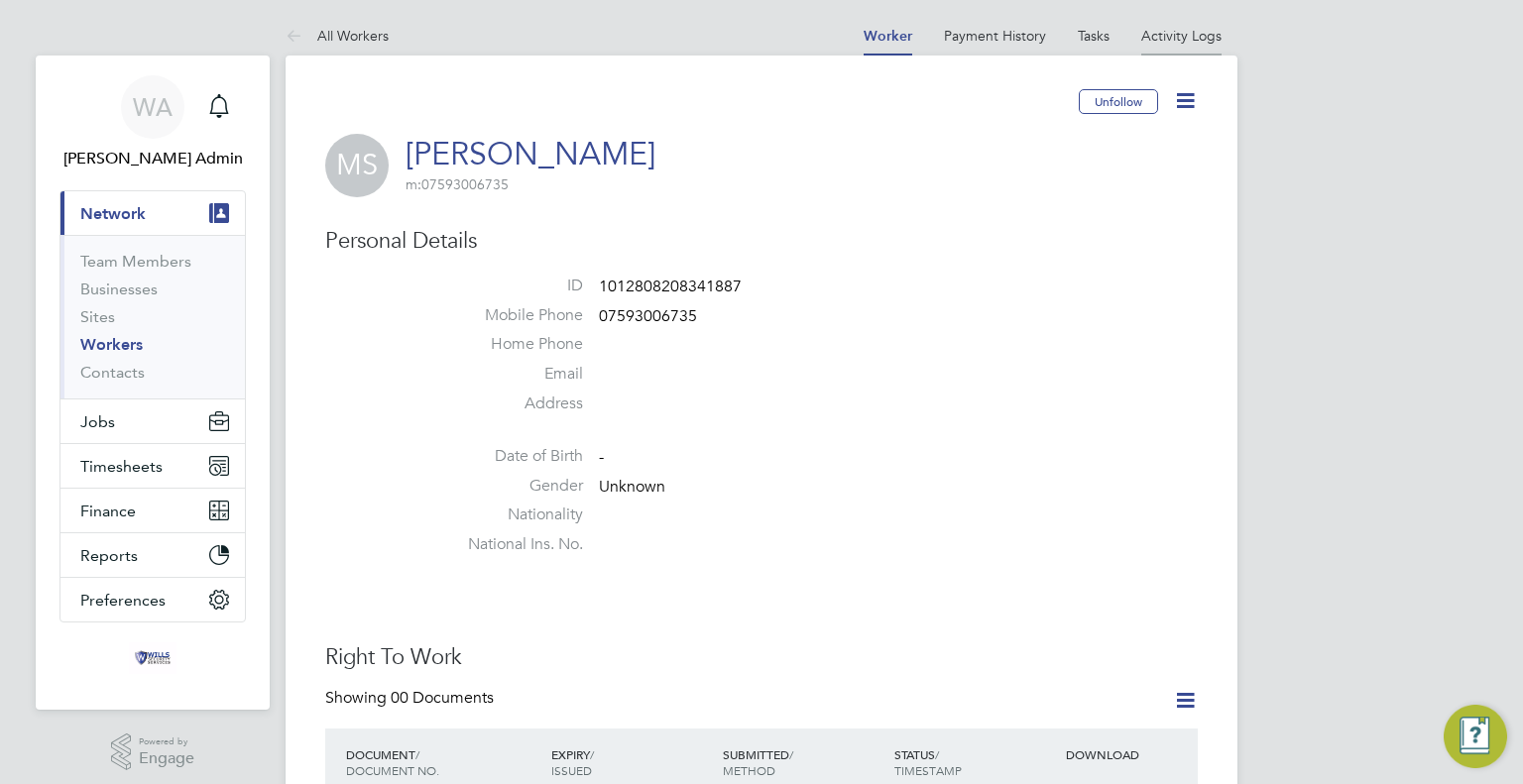 click on "Activity Logs" at bounding box center [1181, 36] 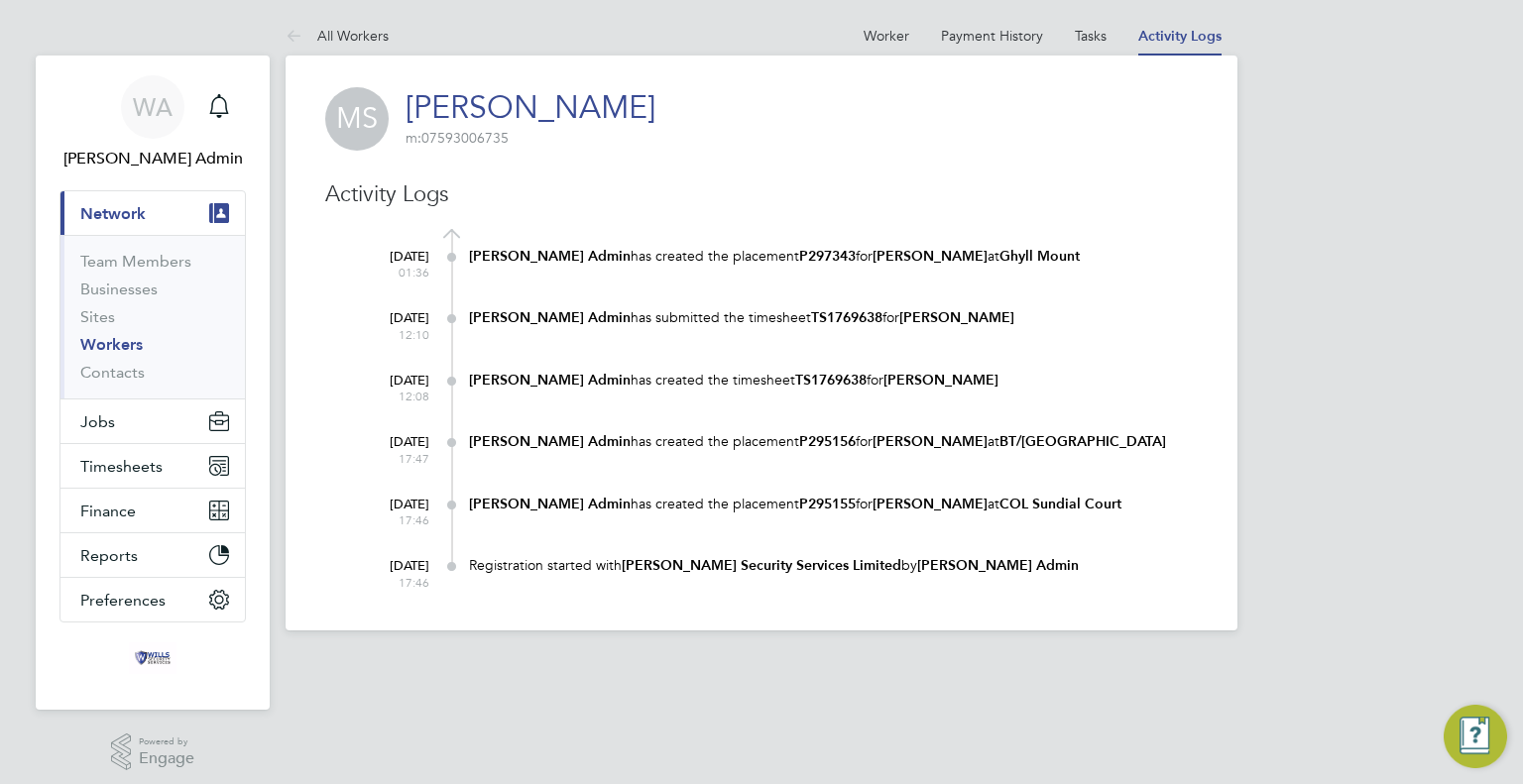 scroll, scrollTop: 8, scrollLeft: 0, axis: vertical 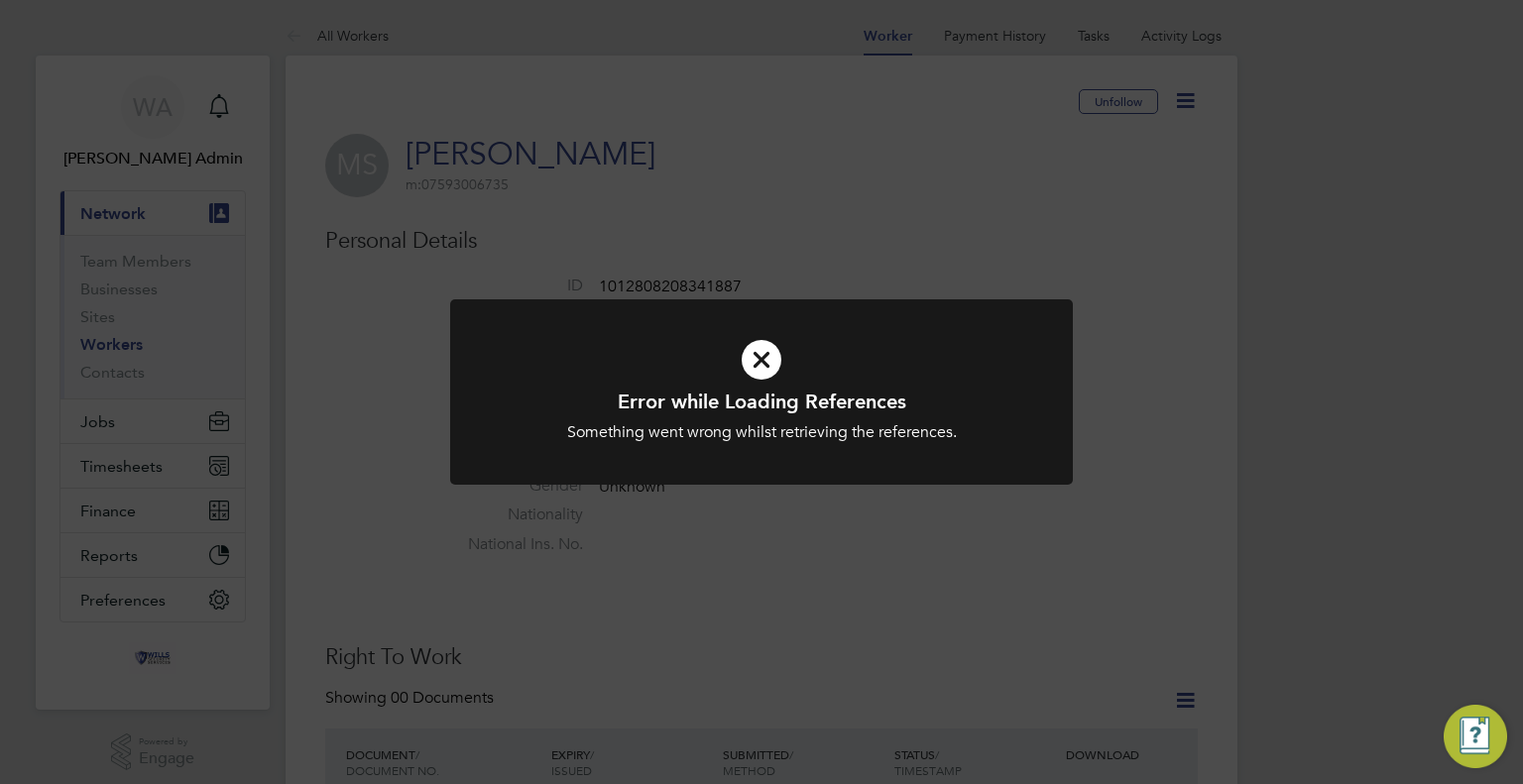 click at bounding box center [762, 360] 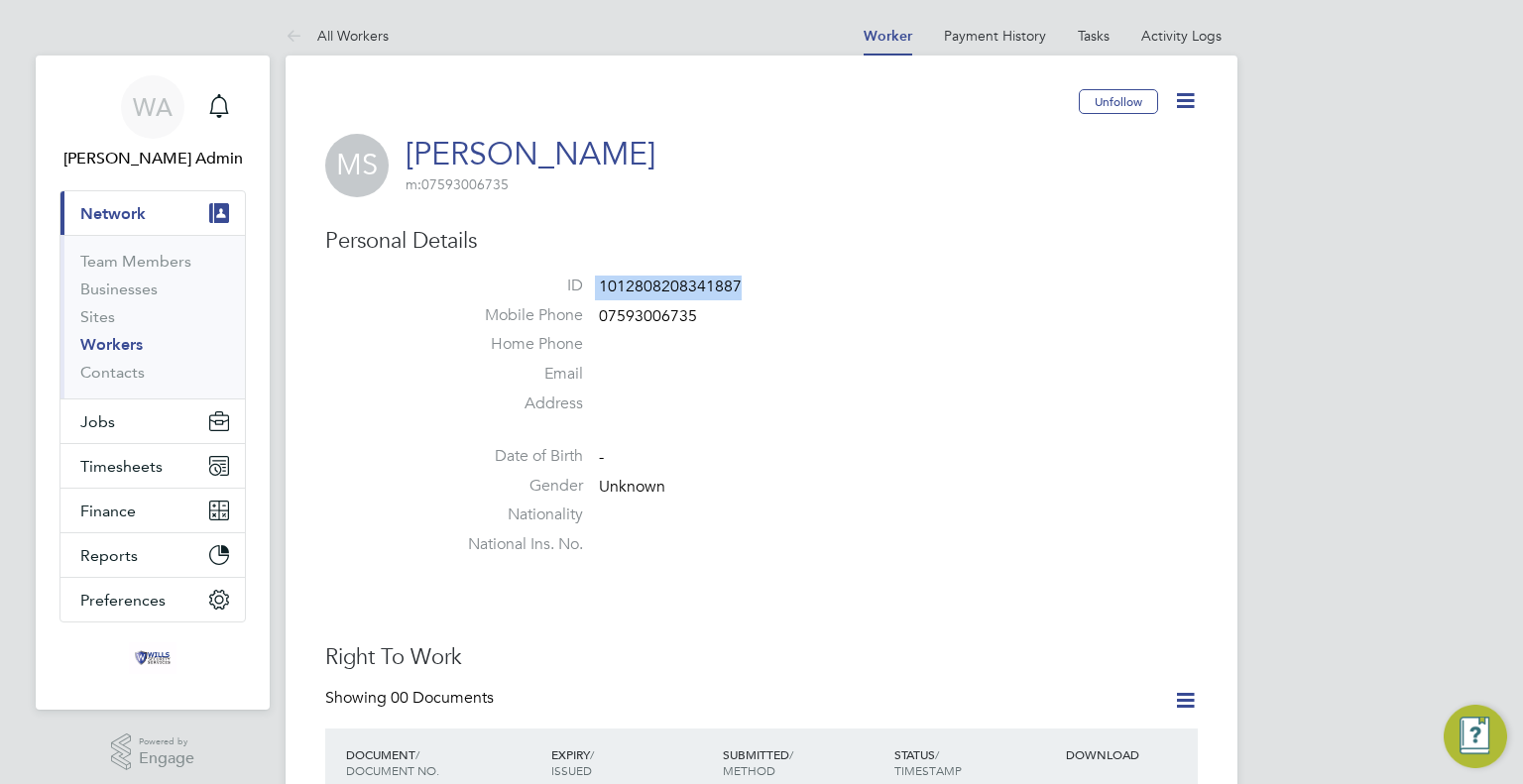 drag, startPoint x: 733, startPoint y: 280, endPoint x: 595, endPoint y: 277, distance: 138.0326 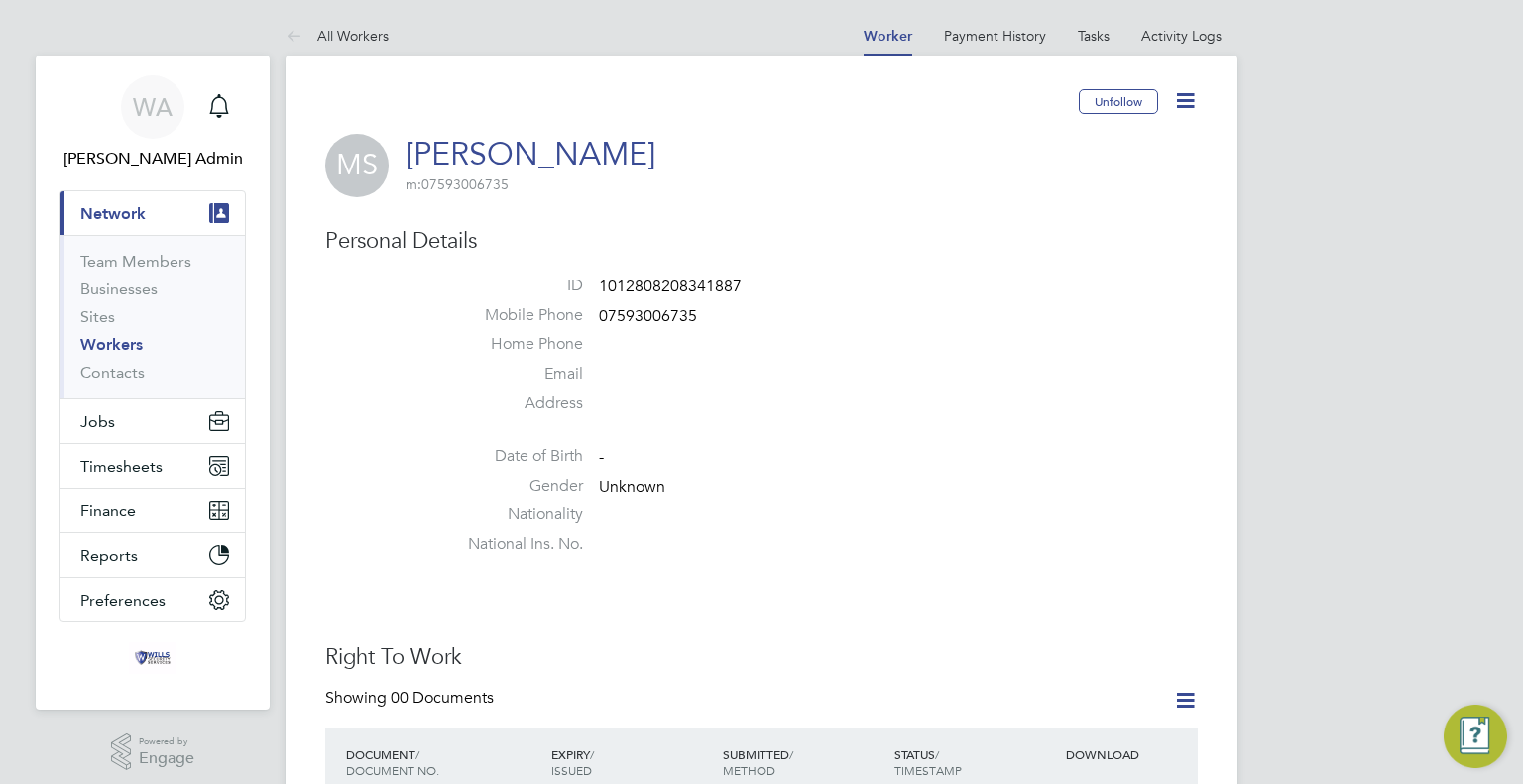click on "Home Phone" 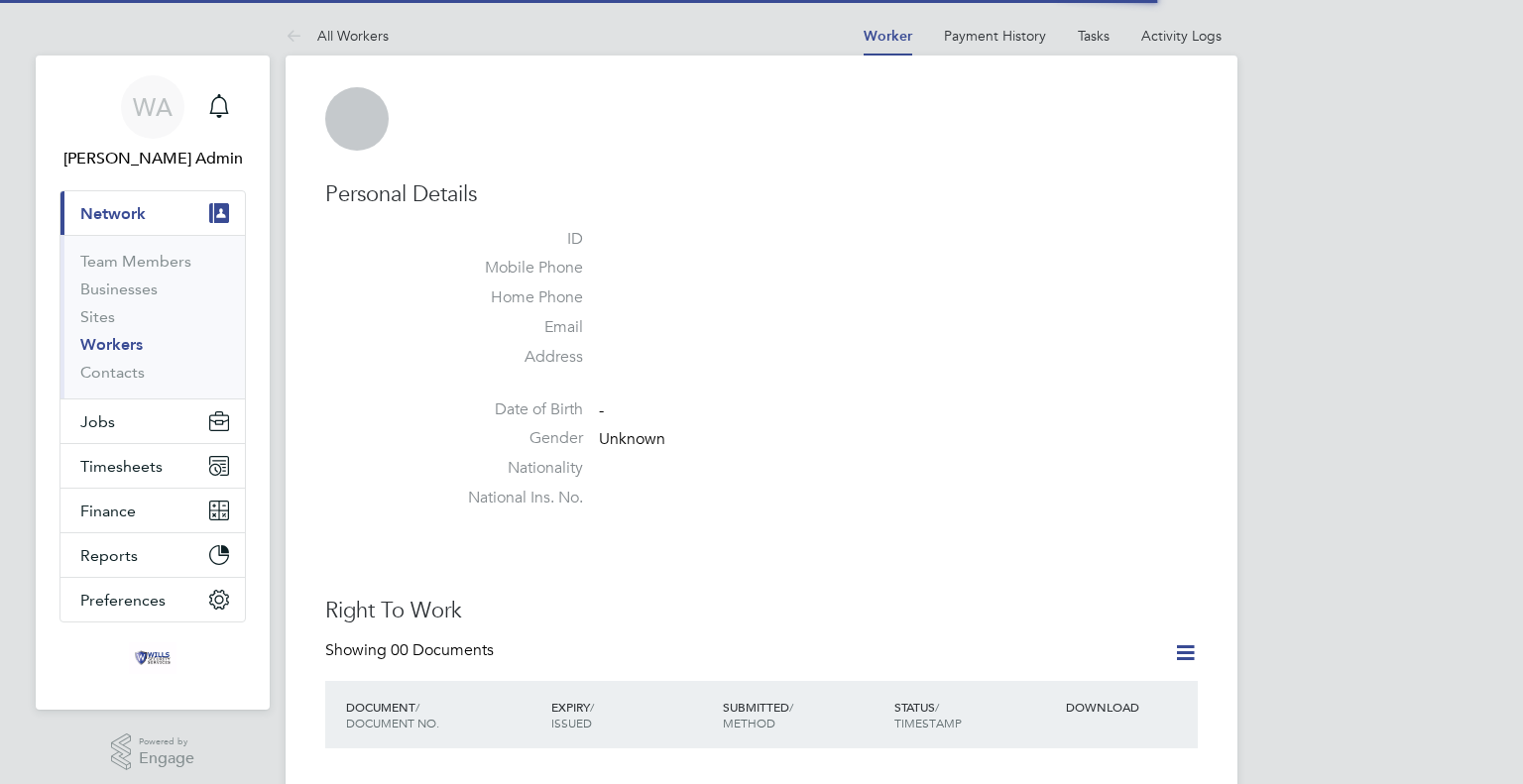 scroll, scrollTop: 0, scrollLeft: 0, axis: both 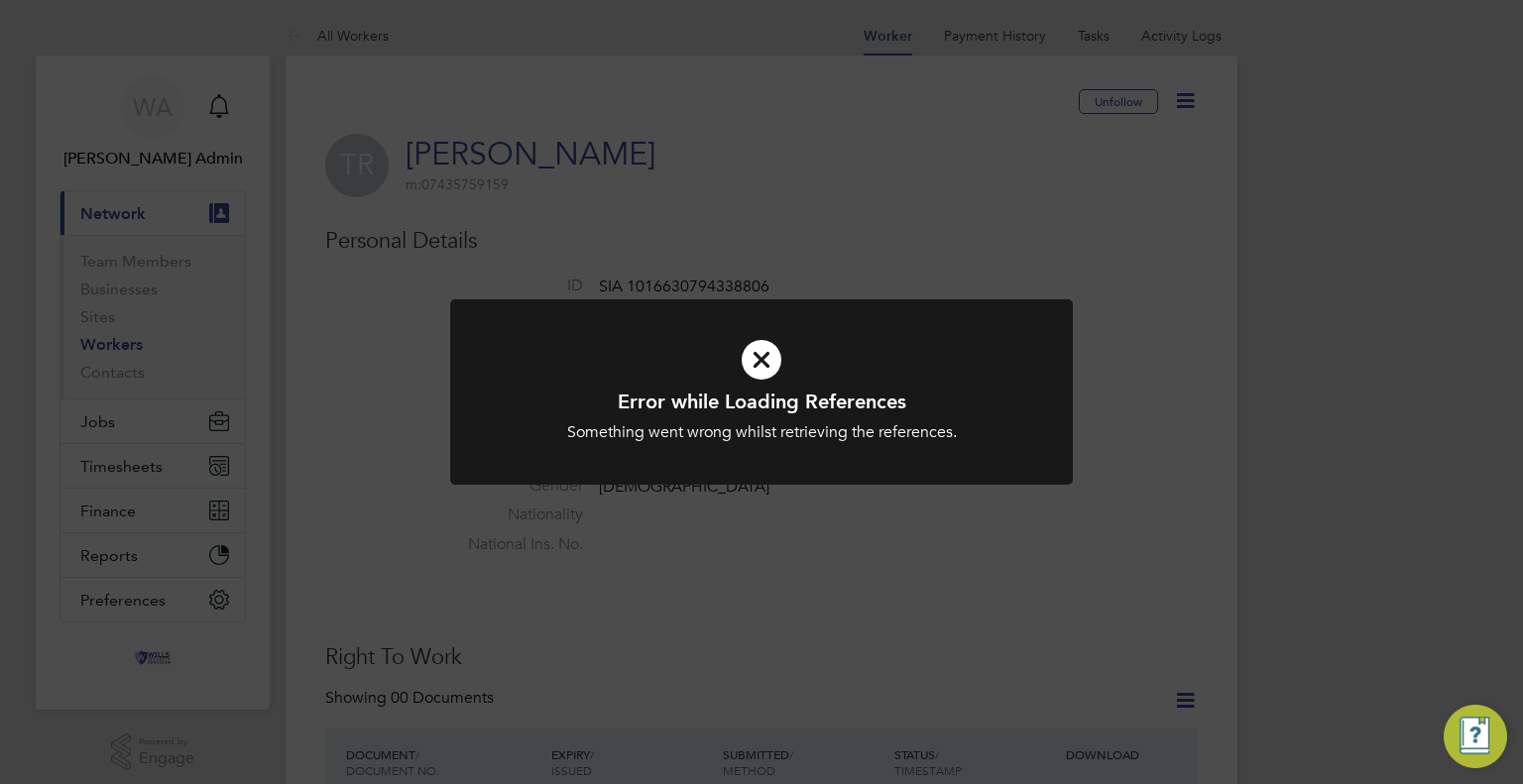 click at bounding box center (762, 360) 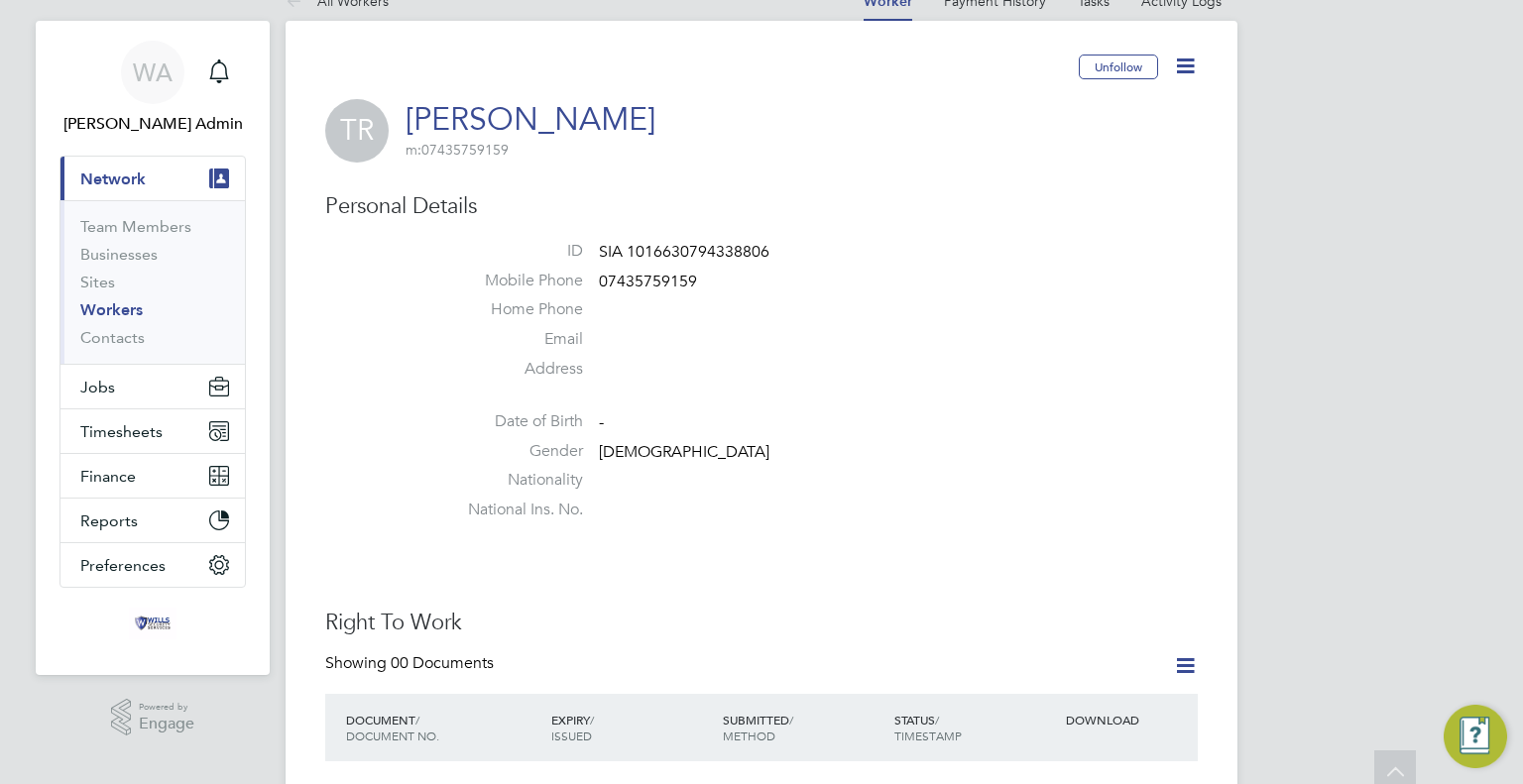 scroll, scrollTop: 0, scrollLeft: 0, axis: both 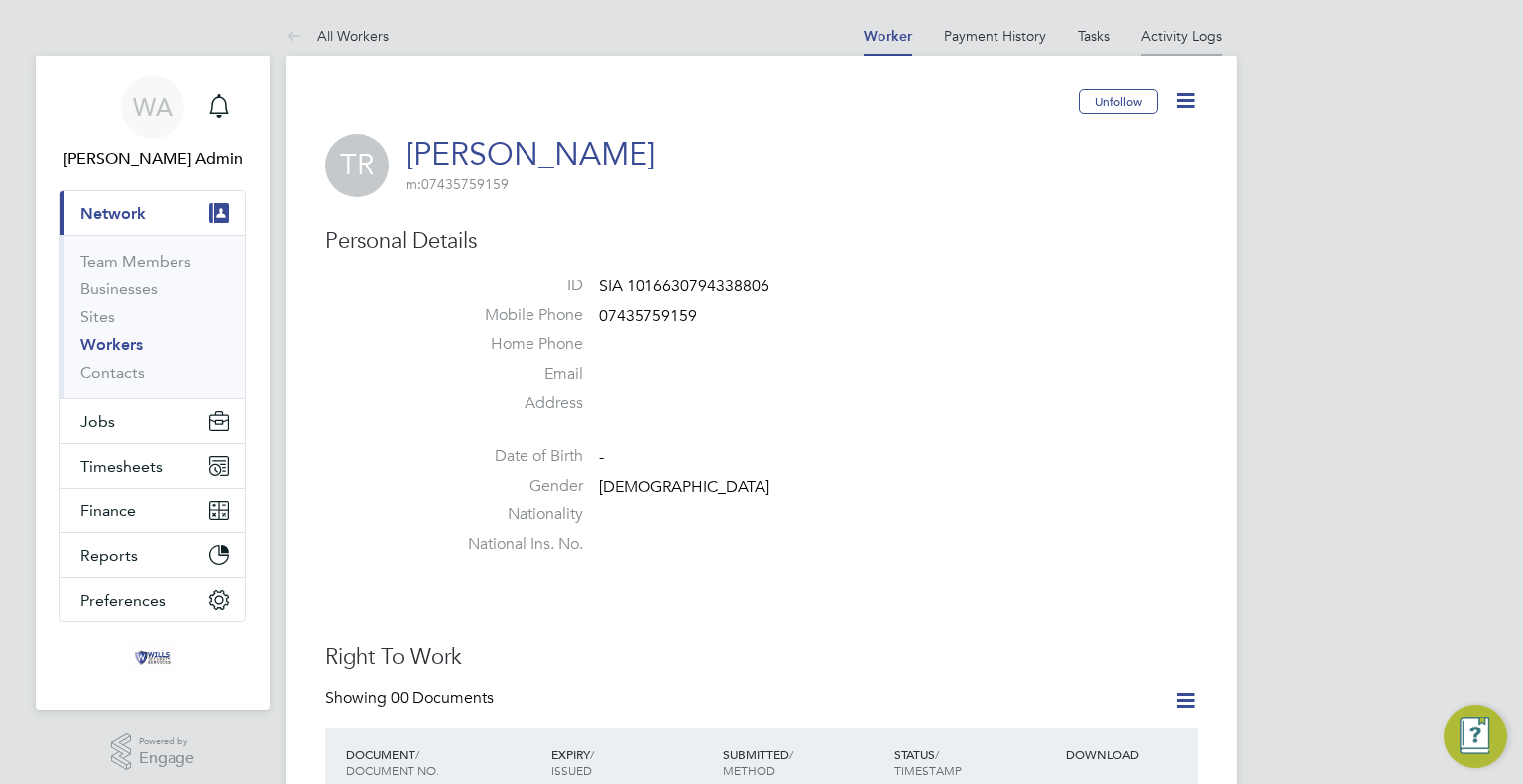 click on "Activity Logs" at bounding box center [1181, 36] 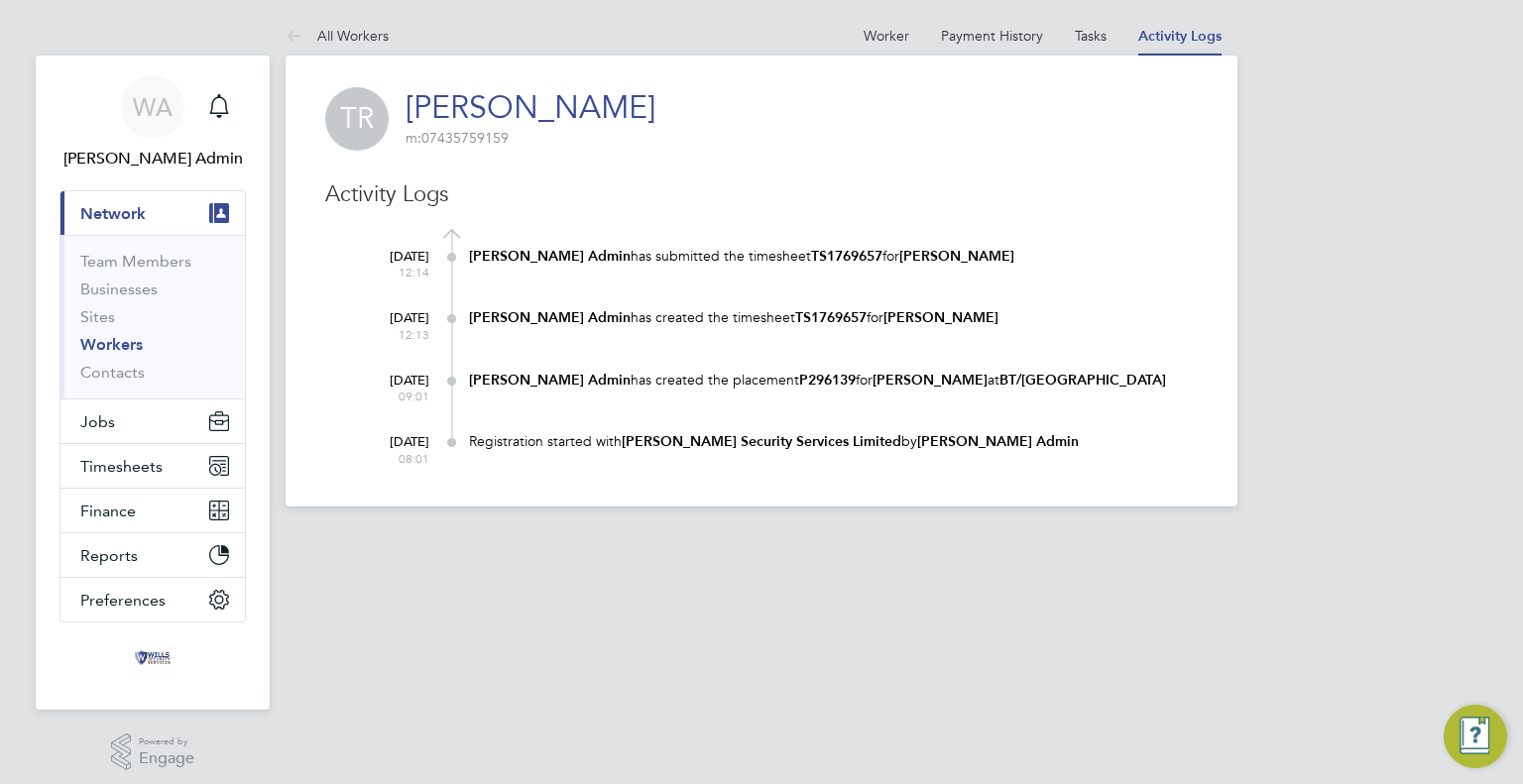 drag, startPoint x: 470, startPoint y: 590, endPoint x: 284, endPoint y: 653, distance: 196.37973 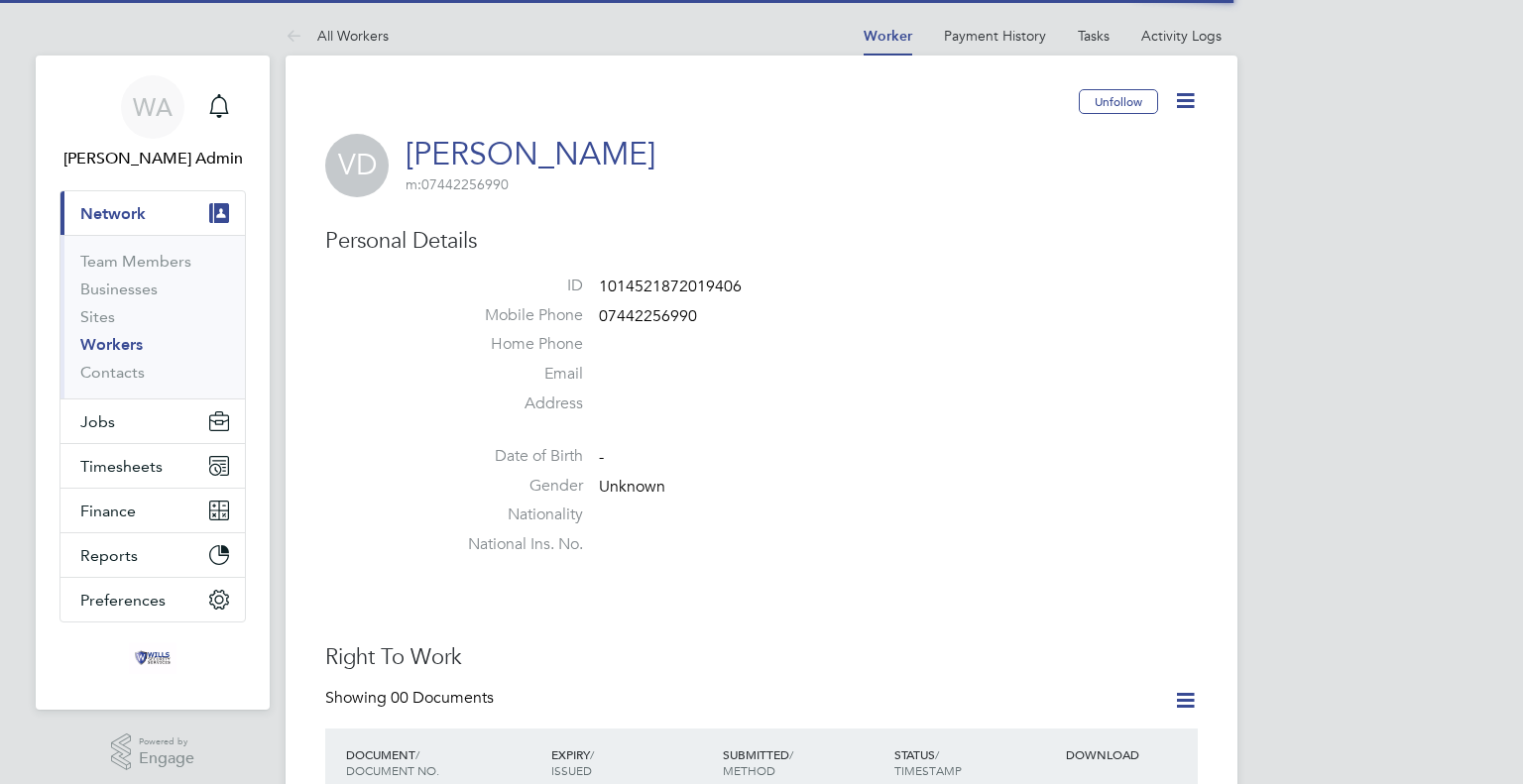 scroll, scrollTop: 0, scrollLeft: 0, axis: both 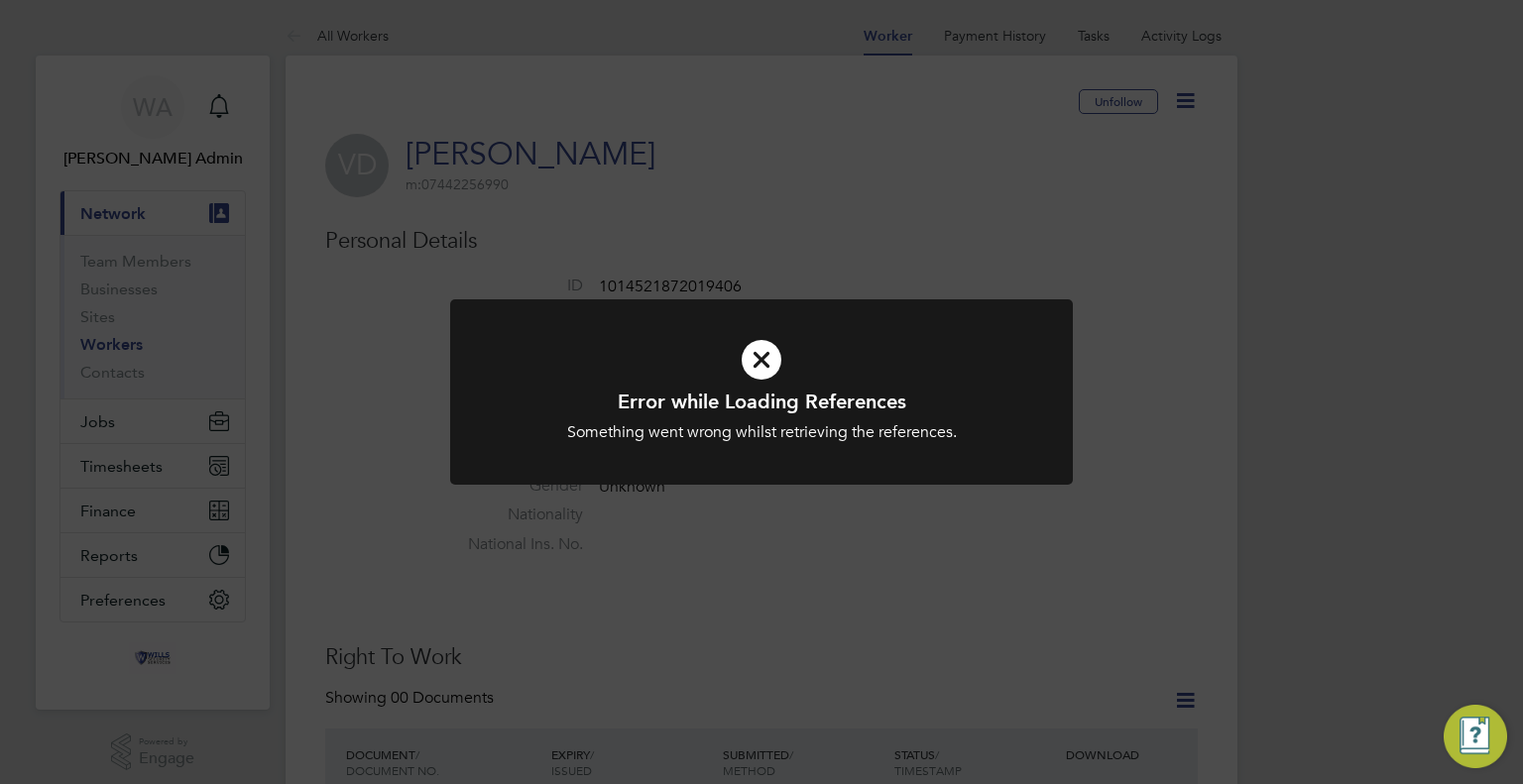 click at bounding box center [762, 360] 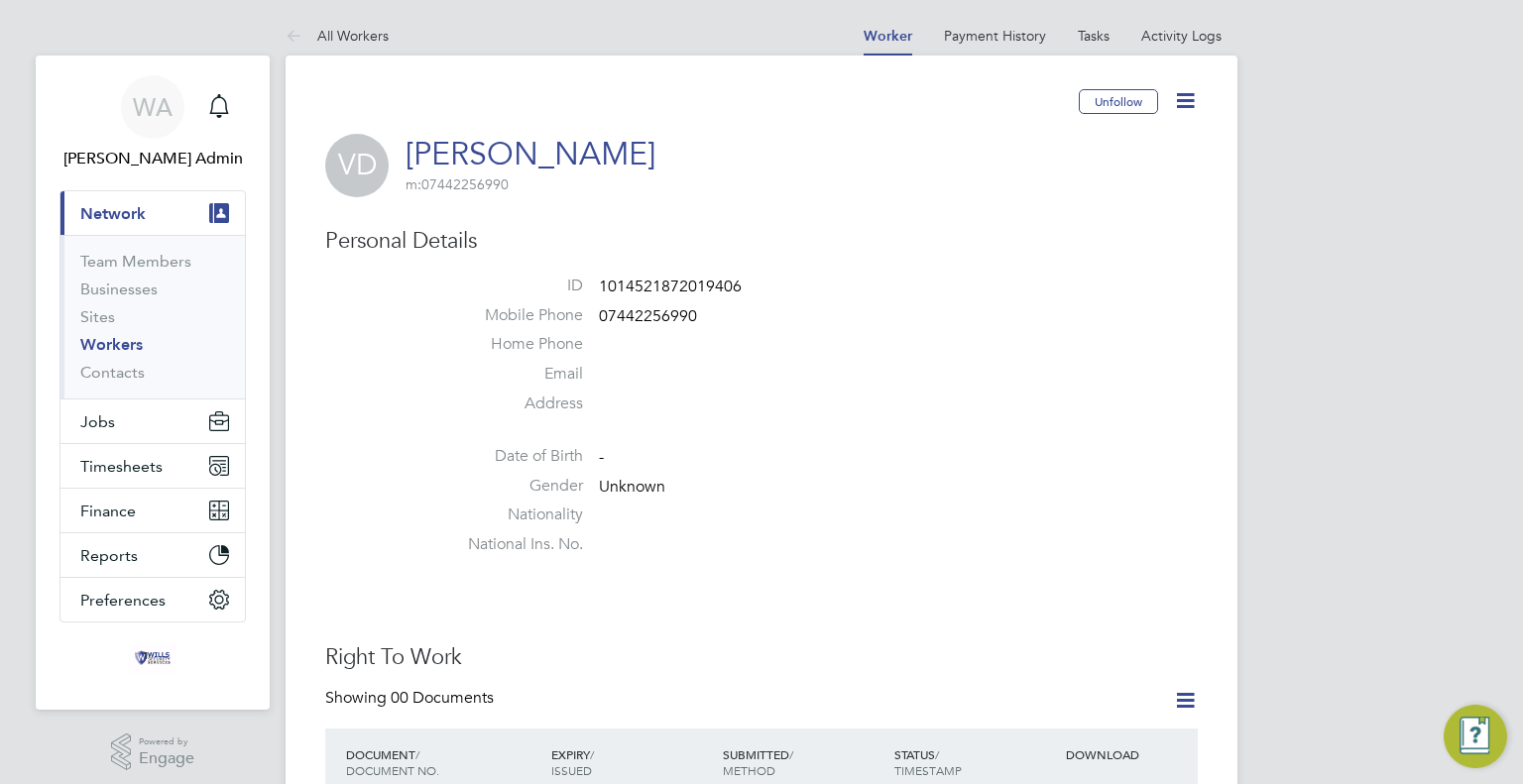 click 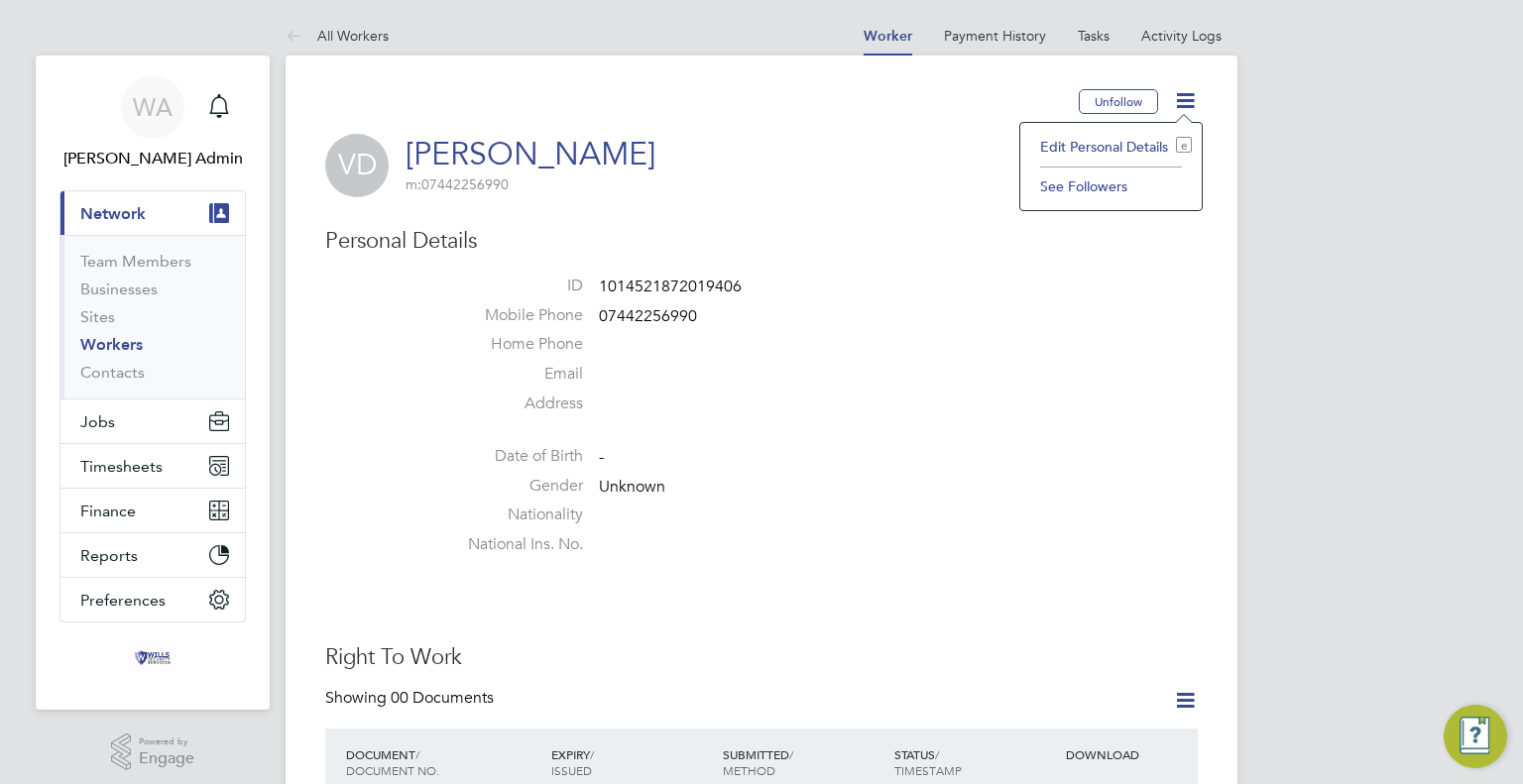 click on "Edit Personal Details e" 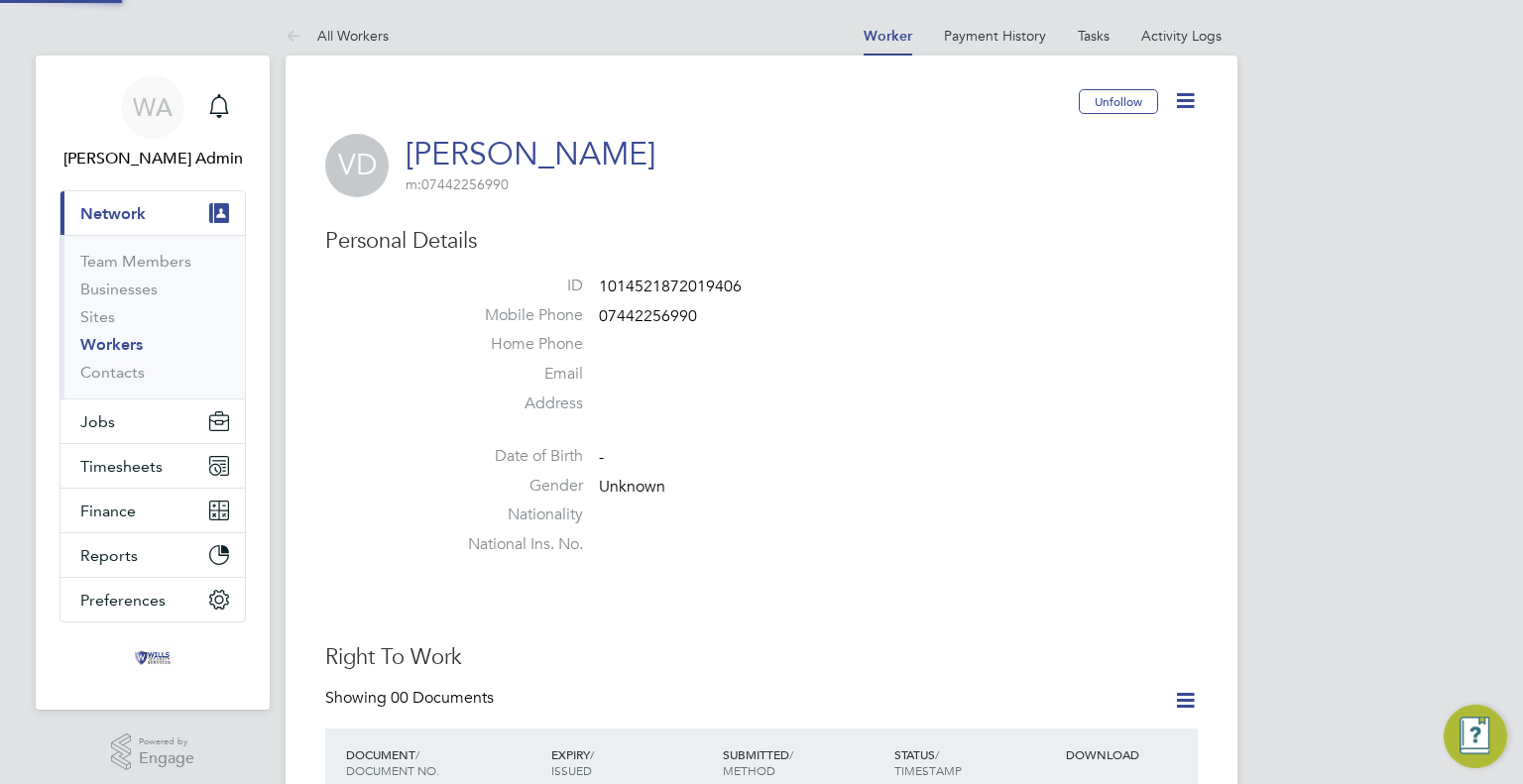 scroll, scrollTop: 9, scrollLeft: 9, axis: both 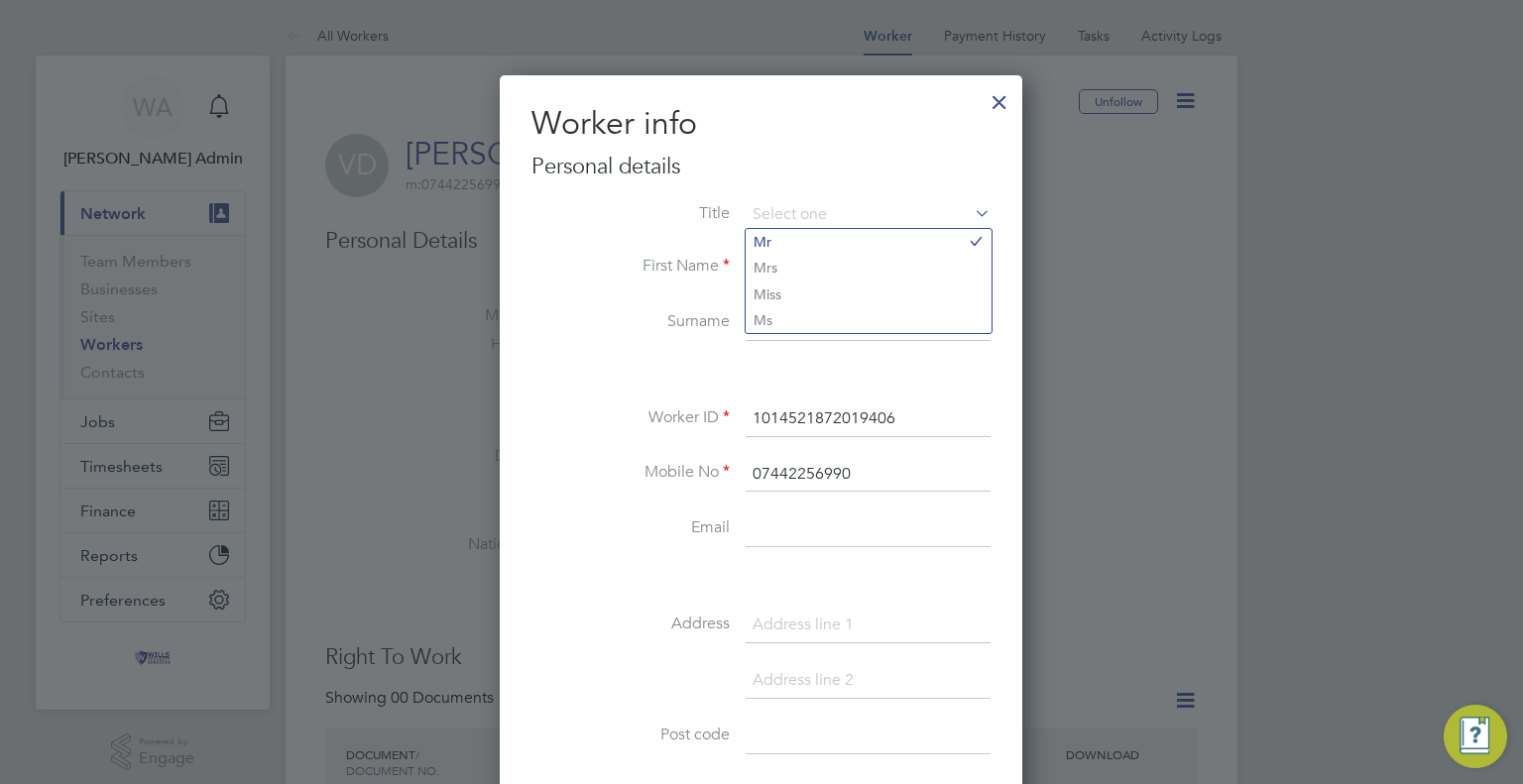 click at bounding box center (999, 97) 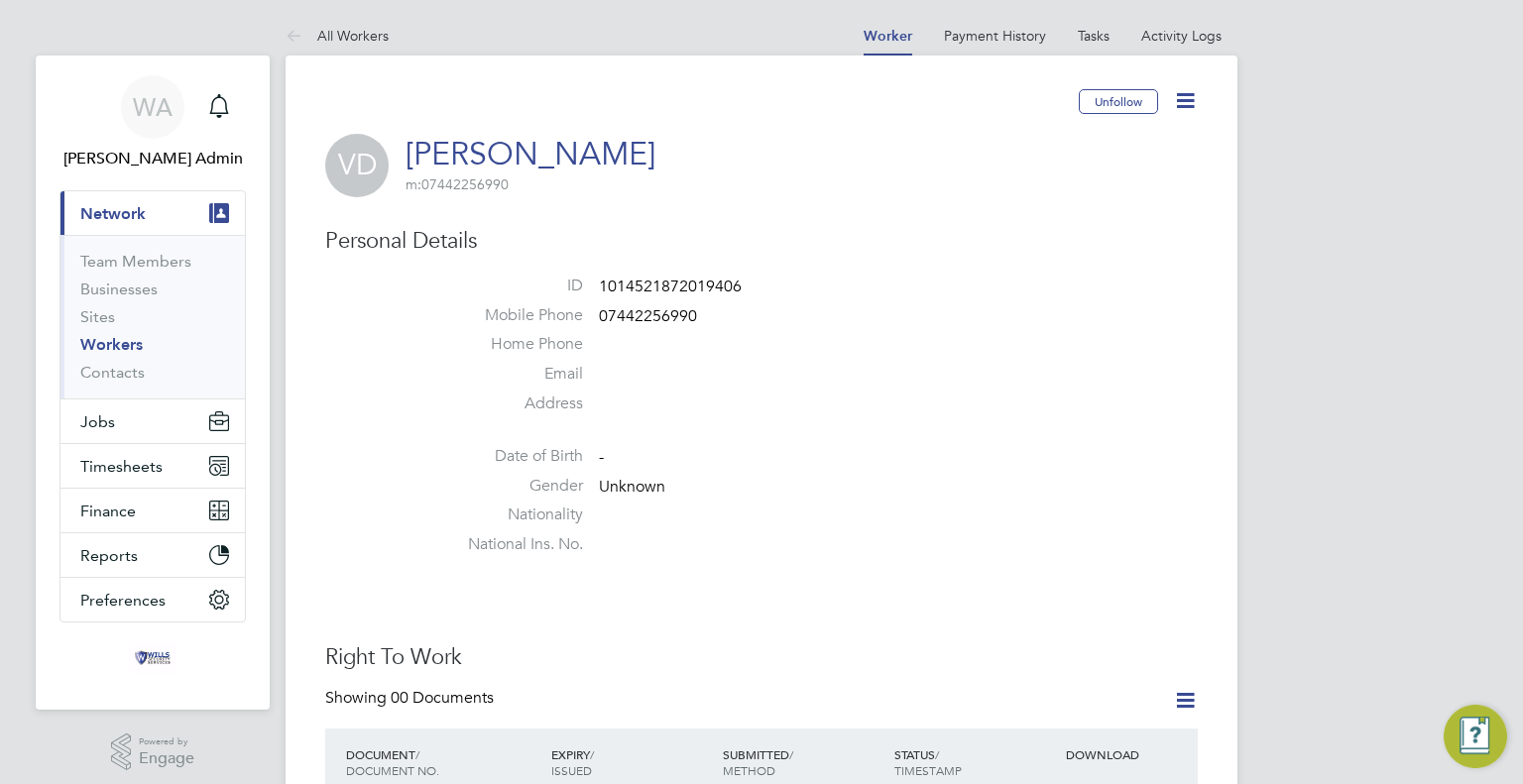 click on "Unfollow VD Venkatesh Deogaonkar     m:  07442256990   Personal Details ID     1014521872019406 Mobile Phone   07442256990 Home Phone   Email   Address Date of Birth   - Gender   Unknown Nationality   National Ins. No.   Right To Work Showing   00 Documents DOCUMENT  / DOCUMENT NO. EXPIRY  / ISSUED SUBMITTED  / METHOD STATUS  / TIMESTAMP DOWNLOAD This worker needs to supply evidence for their Right To Work. Compliance Documents Showing   00 Documents DOCUMENT  / DOC. SETTINGS EXPIRY  / ISSUED SUBMITTED  / METHOD STATUS  / TIMESTAMP ACCESS This worker does not need to supply additional documents.  Create New Document Engagement Type Engagement Type PAYE Direct / PAYE Start Date 30 Jun 2025 End Date - Status Current Industry   Security & Safety Payment Details P45 Certificate   Don't know Tax Code   0T Week 1 / Month 1       Yes, it applies Bank Details Bank Name   - Account Name - Sort Code   - Account No   - Account Reference   - Comments  (0) WA You  say: Attachments are not supported Post" 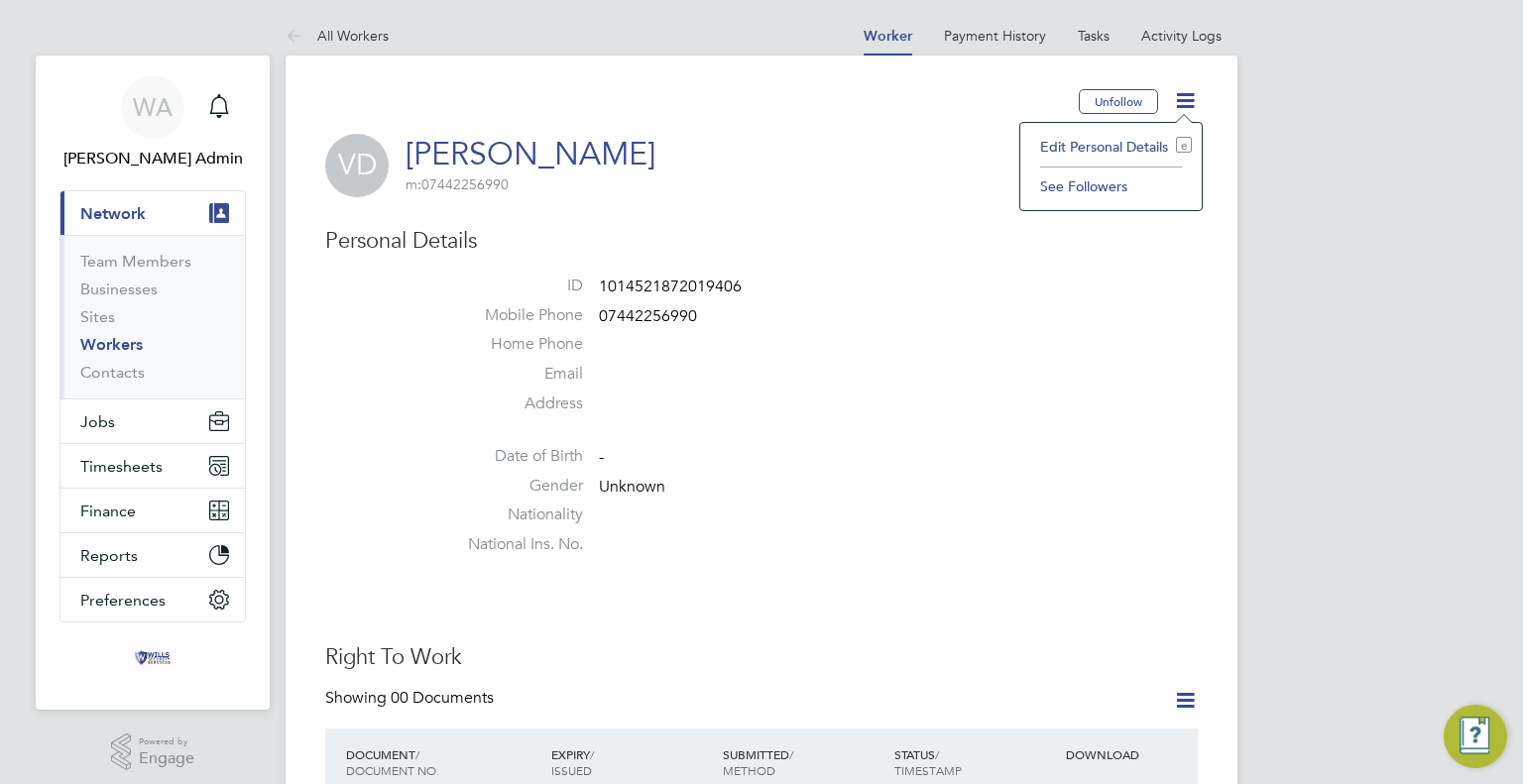 click on "All Workers Worker   Payment History   Tasks   Activity Logs   Worker Payment History Tasks Activity Logs All Workers   Unfollow VD Venkatesh Deogaonkar     m:  07442256990   Personal Details ID     1014521872019406 Mobile Phone   07442256990 Home Phone   Email   Address Date of Birth   - Gender   Unknown Nationality   National Ins. No.   Right To Work Showing   00 Documents DOCUMENT  / DOCUMENT NO. EXPIRY  / ISSUED SUBMITTED  / METHOD STATUS  / TIMESTAMP DOWNLOAD This worker needs to supply evidence for their Right To Work. Compliance Documents Showing   00 Documents DOCUMENT  / DOC. SETTINGS EXPIRY  / ISSUED SUBMITTED  / METHOD STATUS  / TIMESTAMP ACCESS This worker does not need to supply additional documents.  Create New Document Engagement Type Engagement Type PAYE Direct / PAYE Start Date 30 Jun 2025 End Date - Status Current Industry   Security & Safety Payment Details P45 Certificate   Don't know Tax Code   0T Week 1 / Month 1       Yes, it applies Bank Details Bank Name   - Account Name - Sort Code" 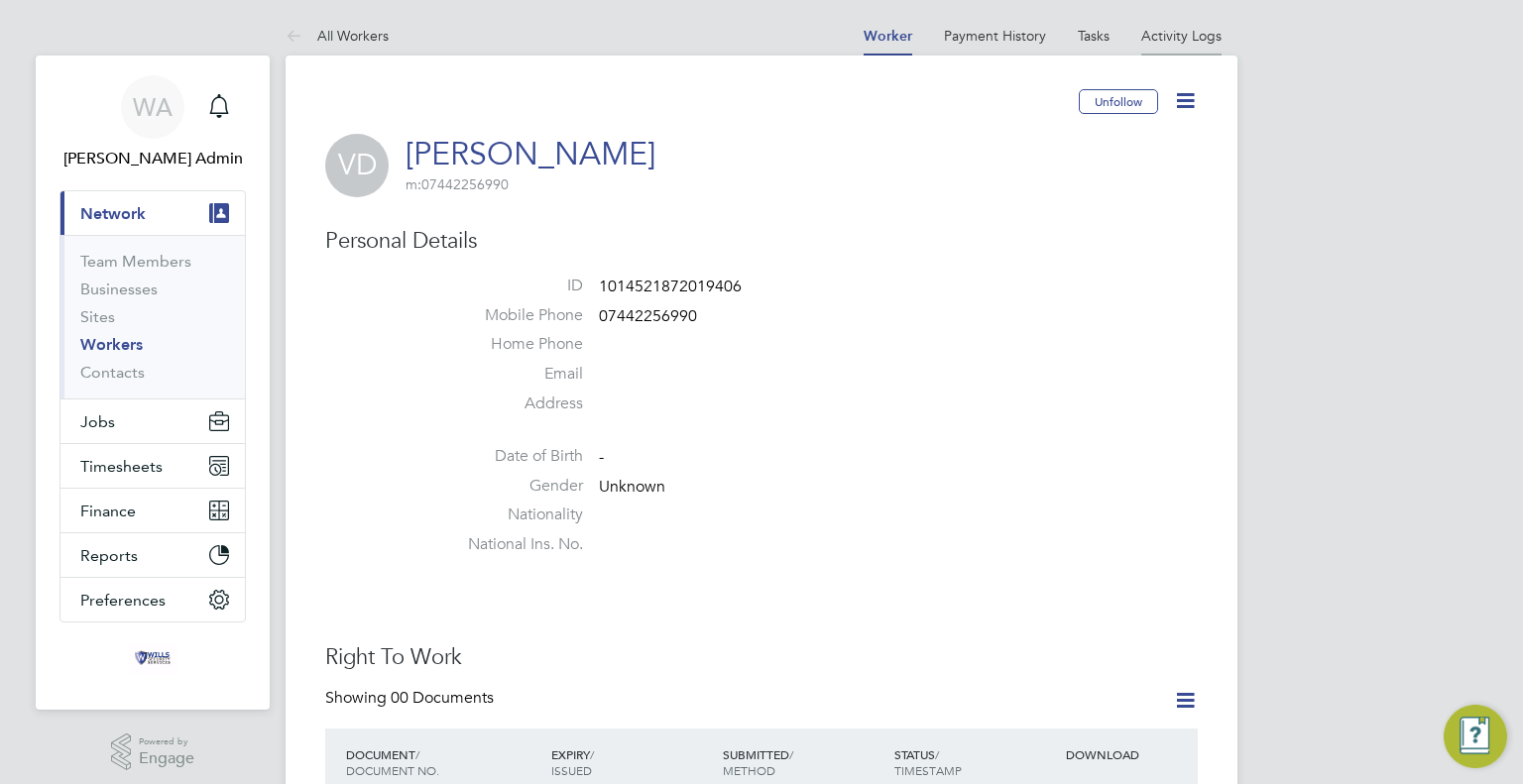 click on "Activity Logs" at bounding box center [1181, 36] 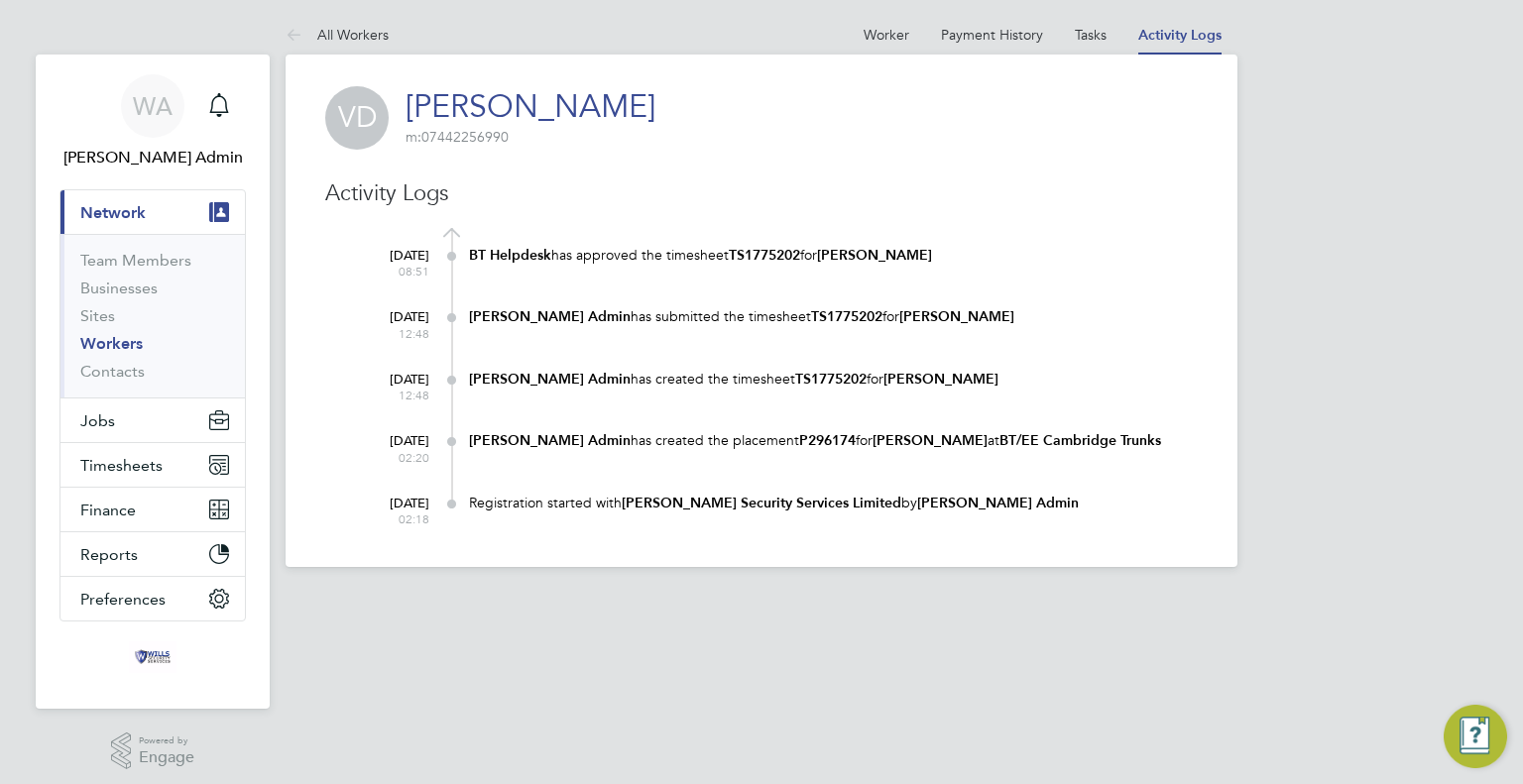 scroll, scrollTop: 0, scrollLeft: 0, axis: both 